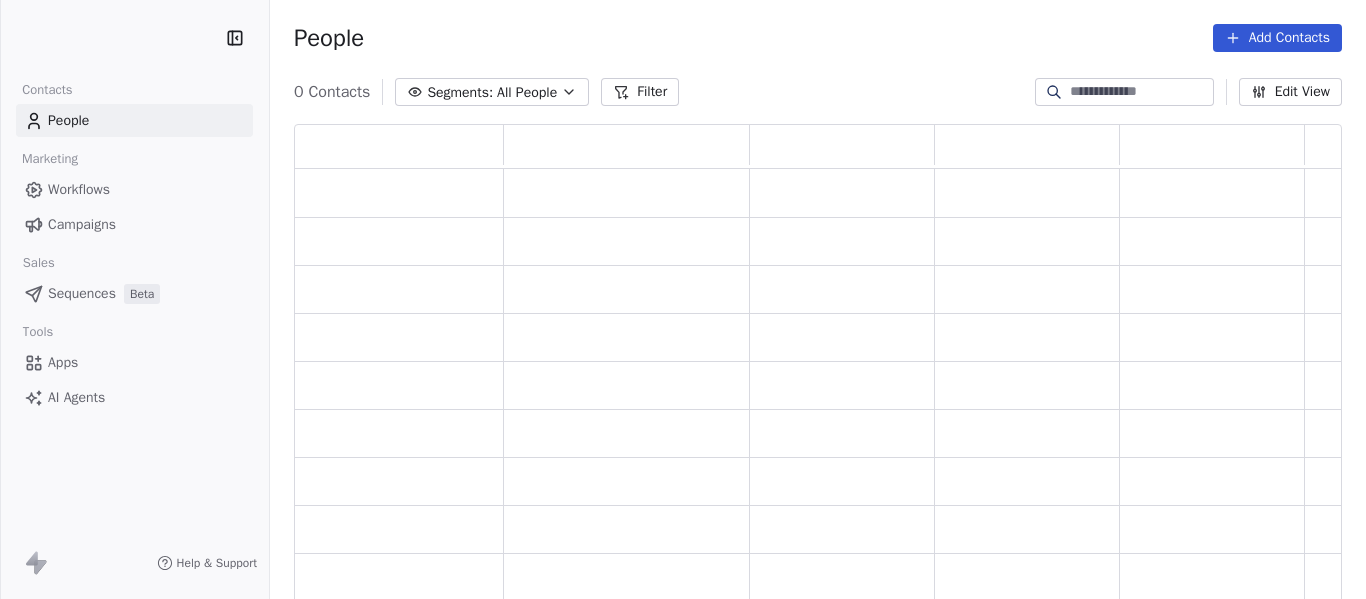 scroll, scrollTop: 0, scrollLeft: 0, axis: both 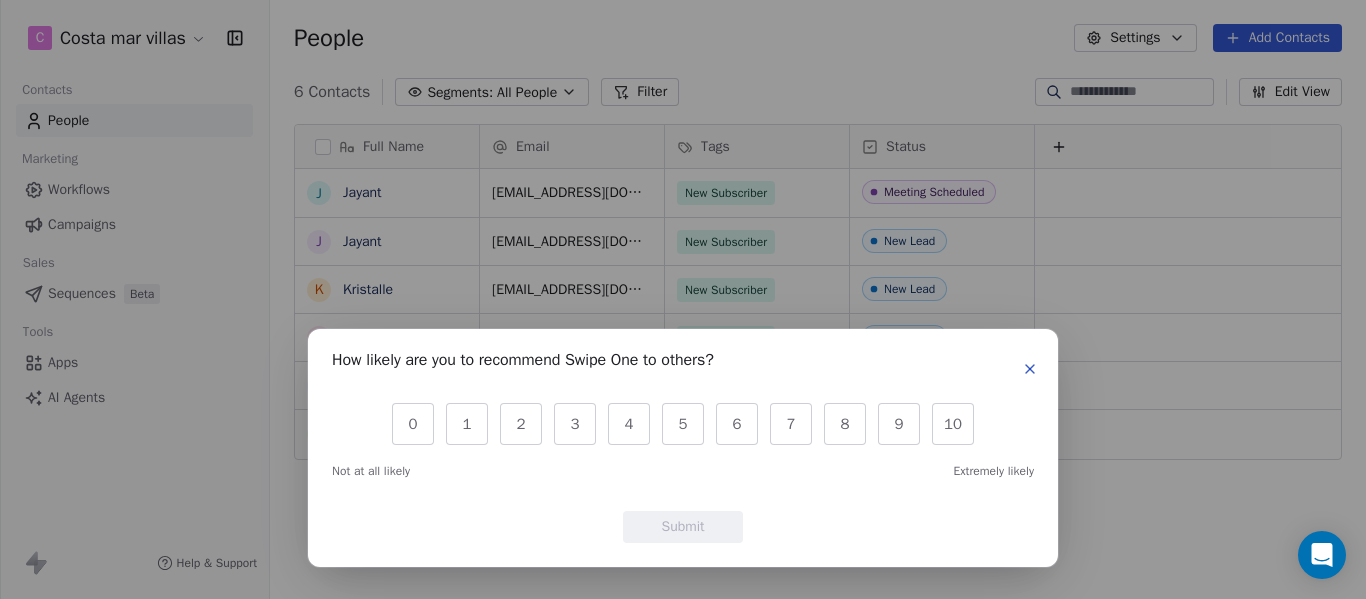 click 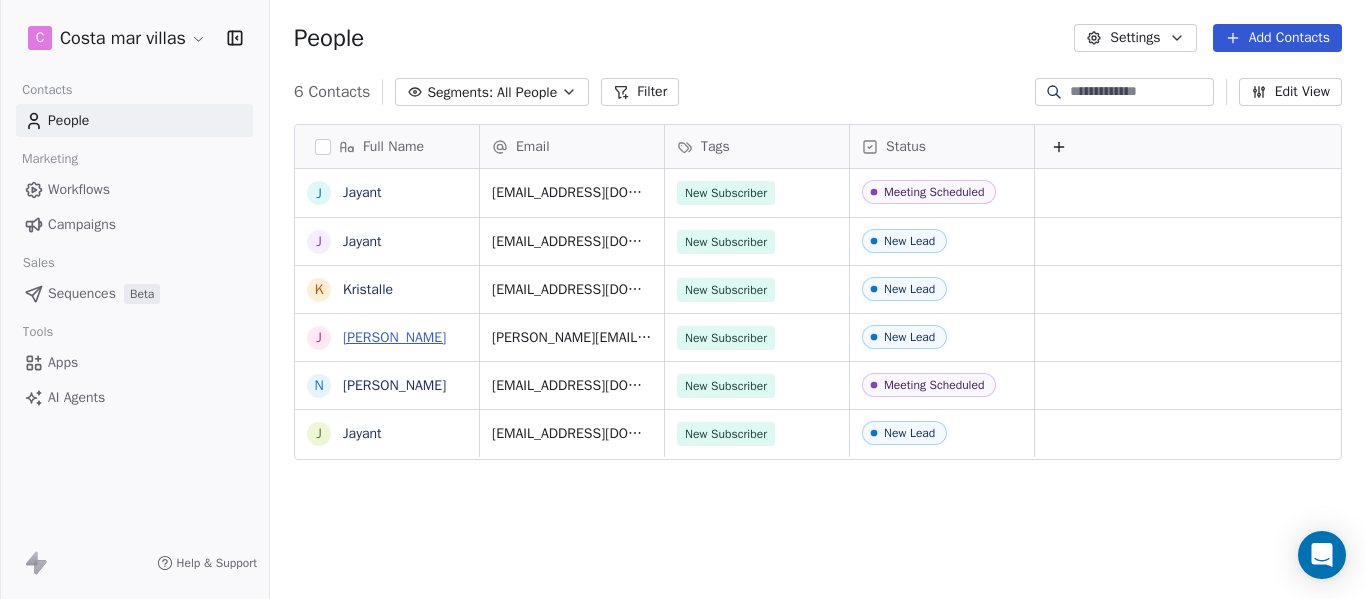 click on "[PERSON_NAME]" at bounding box center [394, 337] 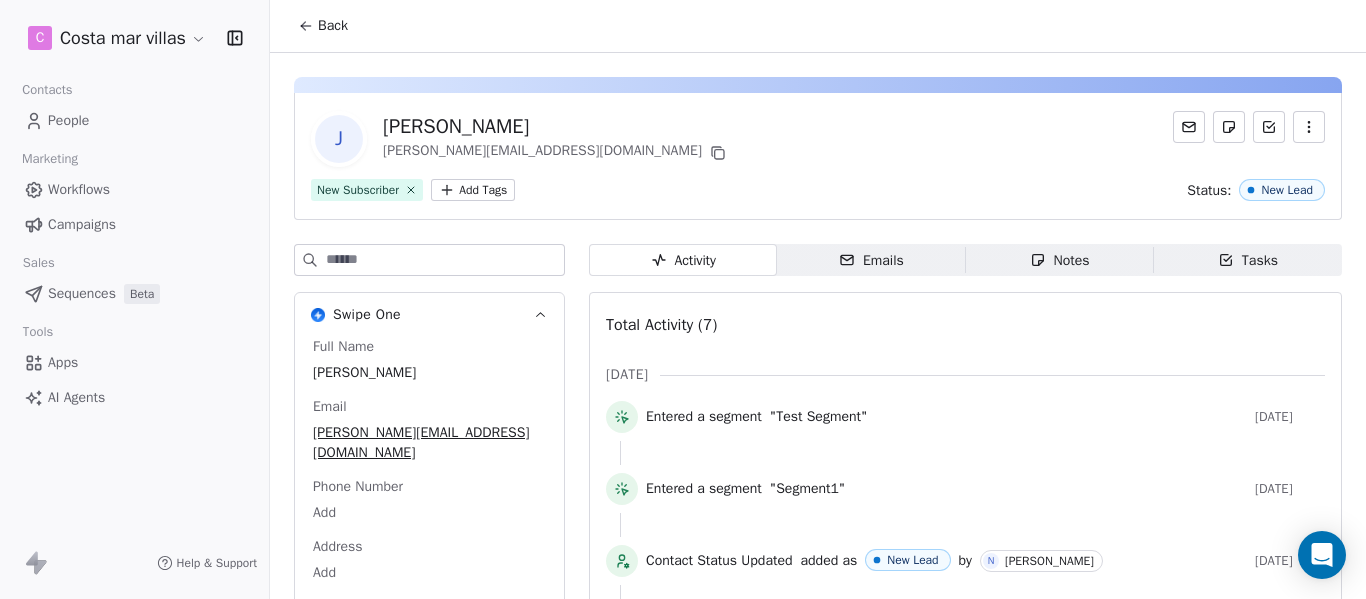 click 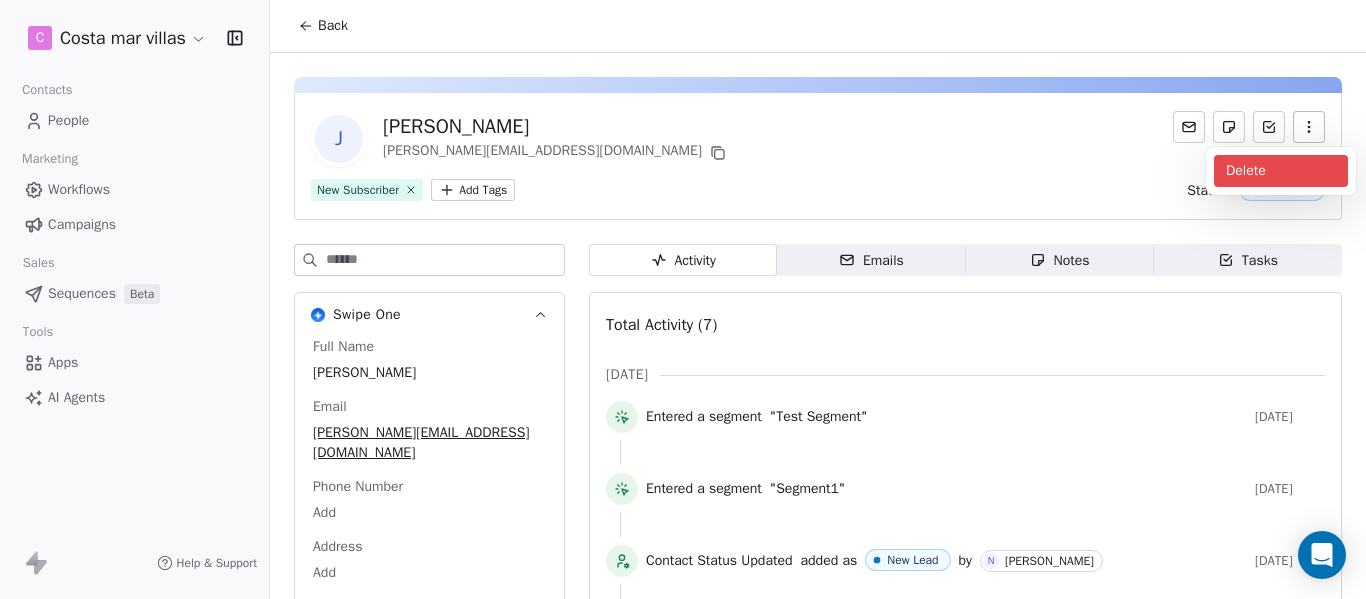 click on "Delete" at bounding box center (1281, 171) 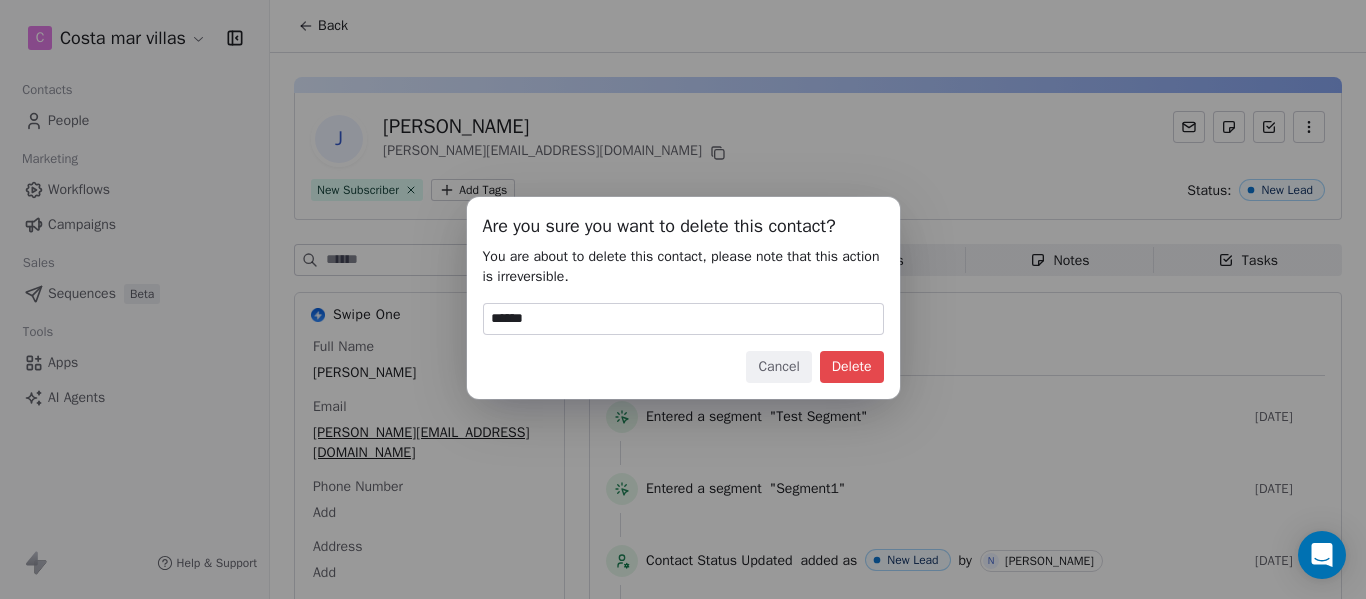 type on "******" 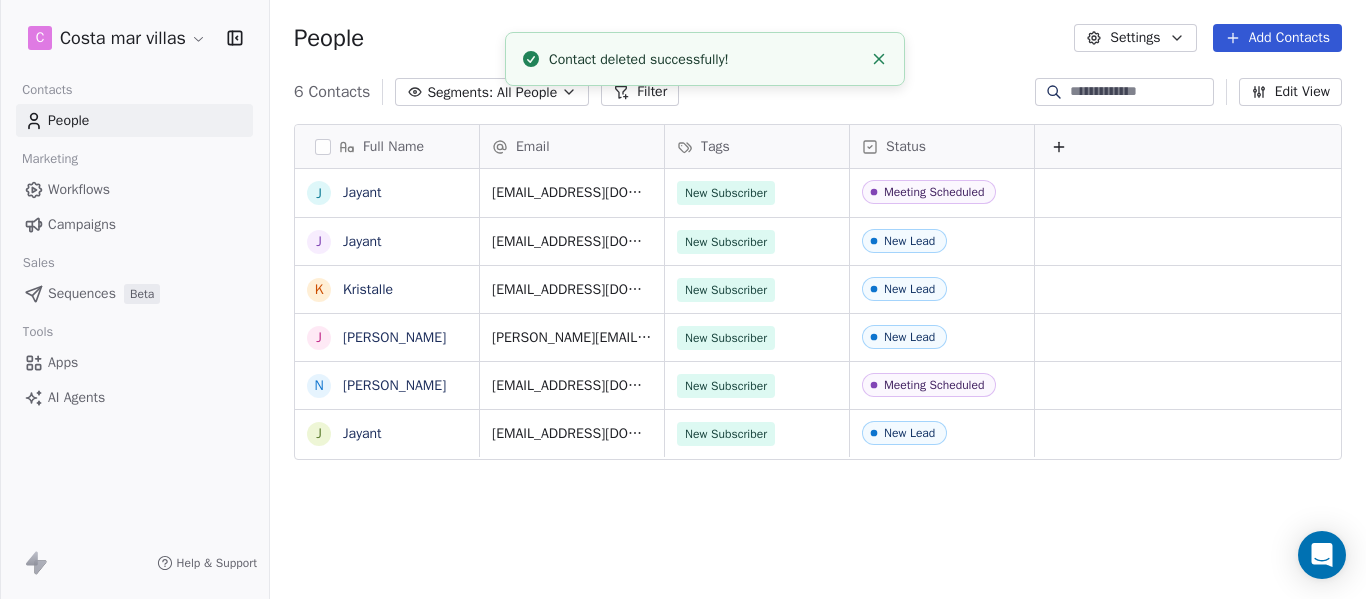 scroll, scrollTop: 16, scrollLeft: 16, axis: both 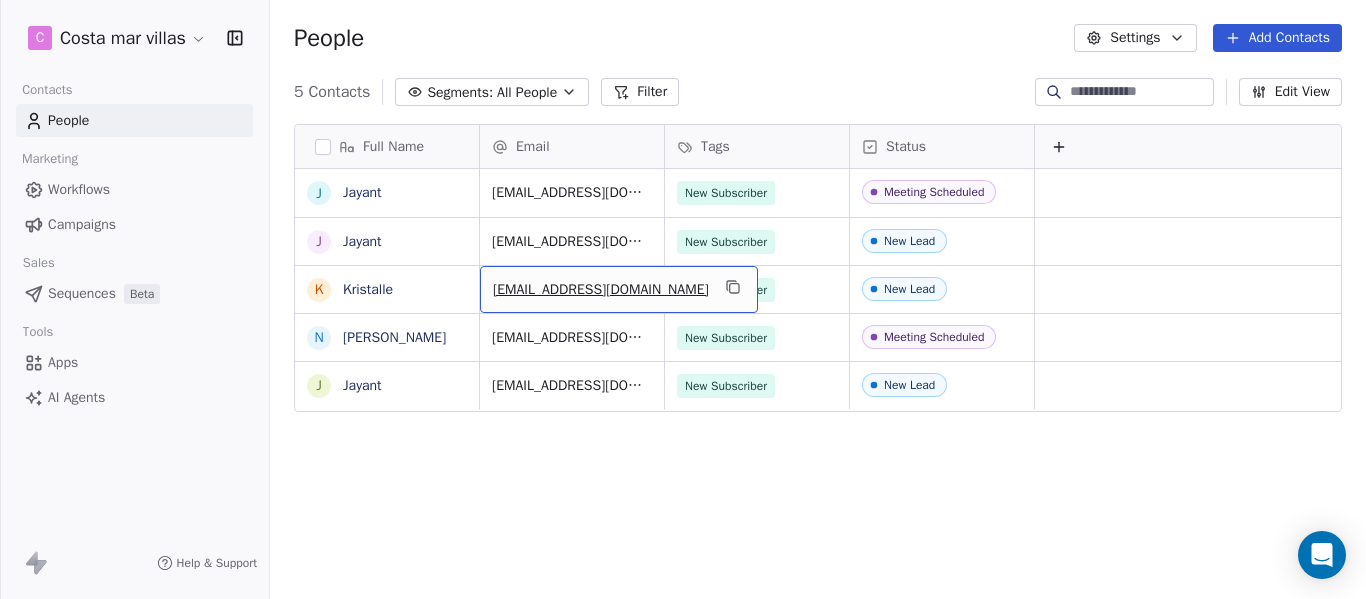drag, startPoint x: 494, startPoint y: 289, endPoint x: 649, endPoint y: 286, distance: 155.02902 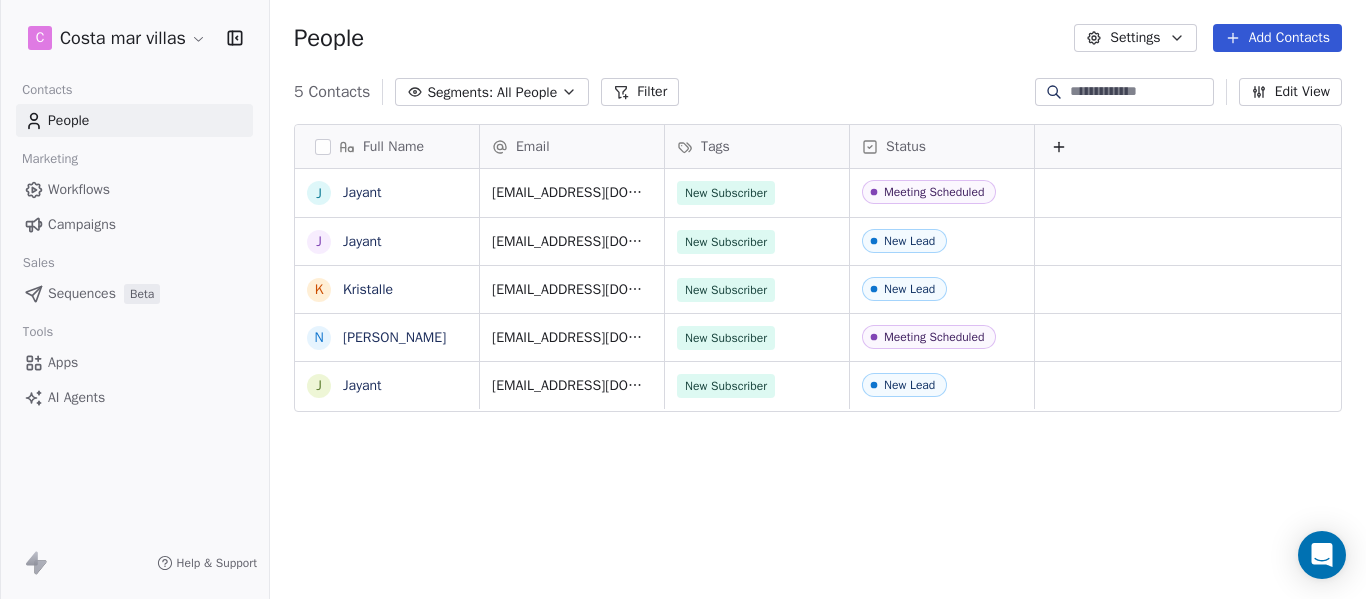 click on "Full Name J [PERSON_NAME] J [PERSON_NAME] K [PERSON_NAME] [PERSON_NAME] Email Tags Status [EMAIL_ADDRESS][DOMAIN_NAME] New Subscriber Meeting Scheduled [EMAIL_ADDRESS][DOMAIN_NAME] New Subscriber New Lead [EMAIL_ADDRESS][DOMAIN_NAME] New Subscriber New Lead [EMAIL_ADDRESS][DOMAIN_NAME] New Subscriber Meeting Scheduled [EMAIL_ADDRESS][DOMAIN_NAME] New Subscriber New Lead
To pick up a draggable item, press the space bar.
While dragging, use the arrow keys to move the item.
Press space again to drop the item in its new position, or press escape to cancel." at bounding box center (818, 371) 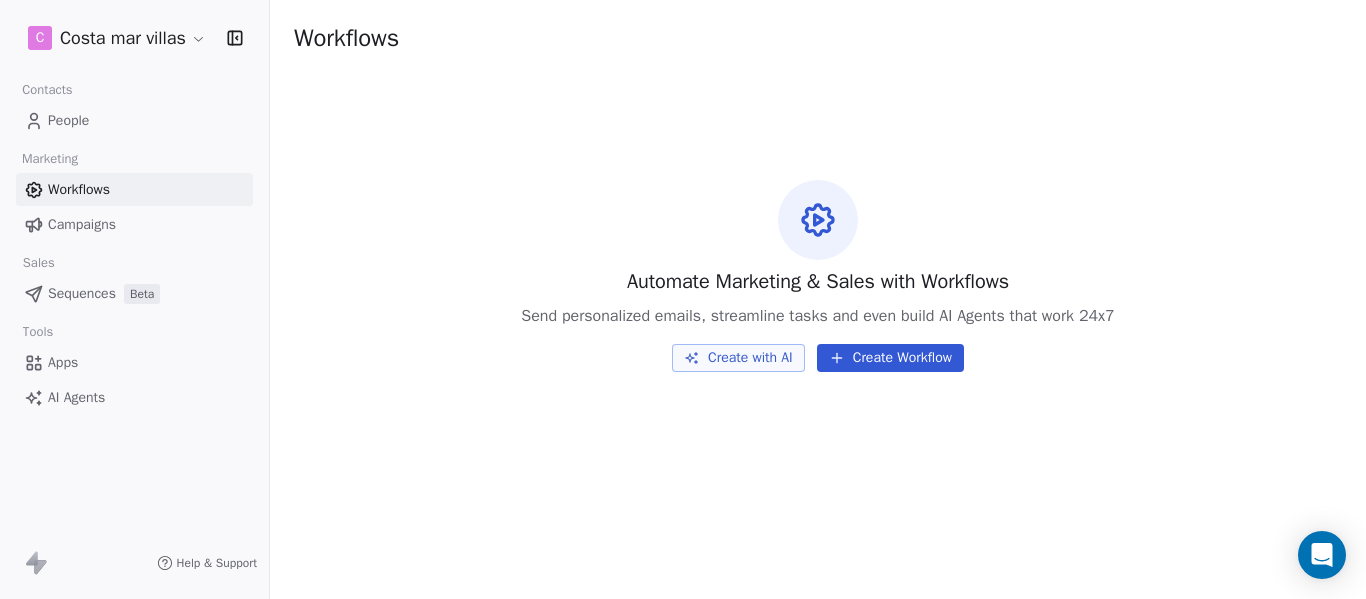 click on "Create Workflow" at bounding box center [890, 358] 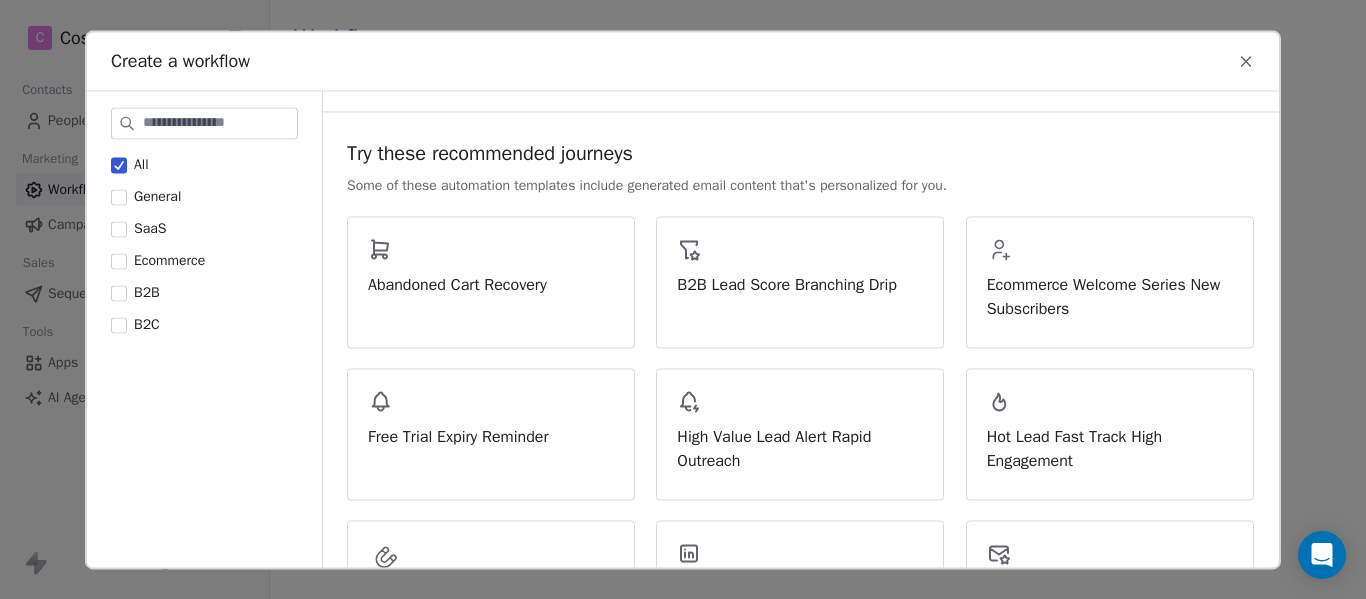 scroll, scrollTop: 0, scrollLeft: 0, axis: both 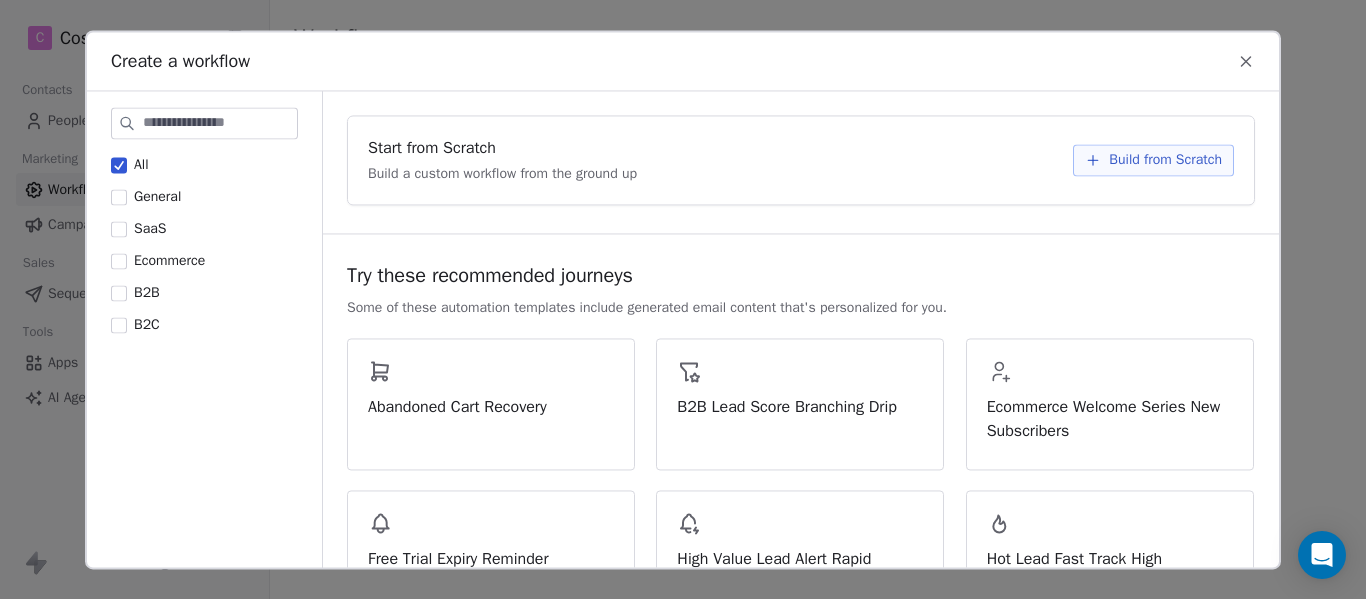 click 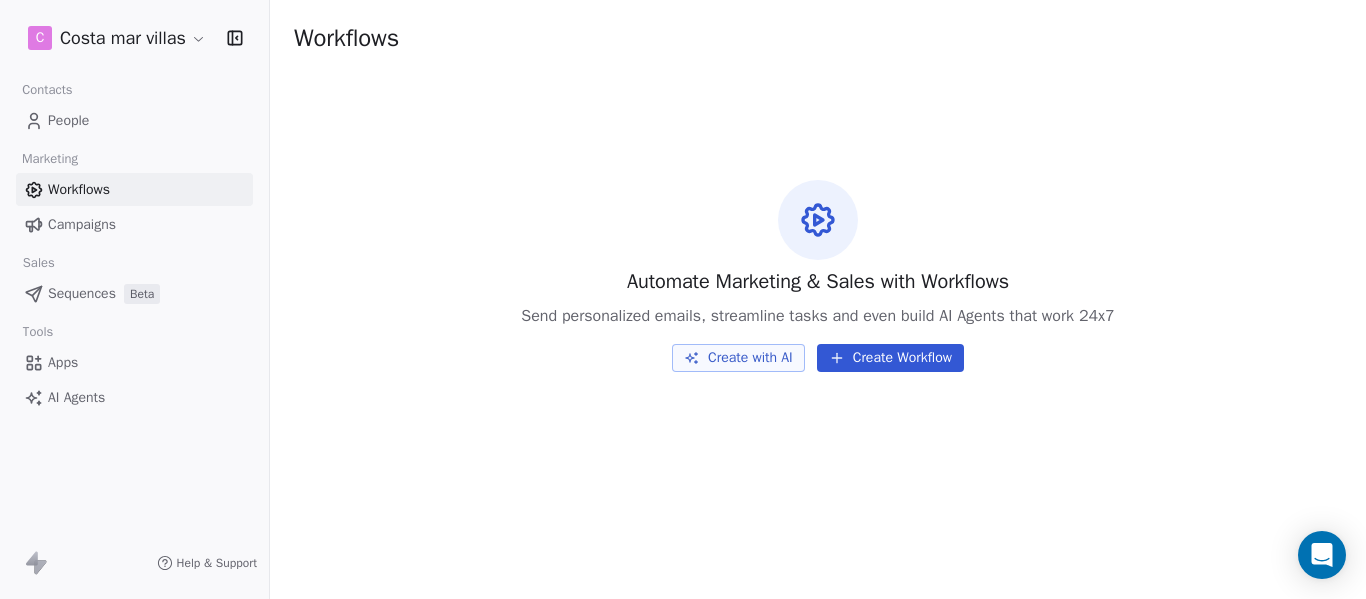 click on "People" at bounding box center (134, 120) 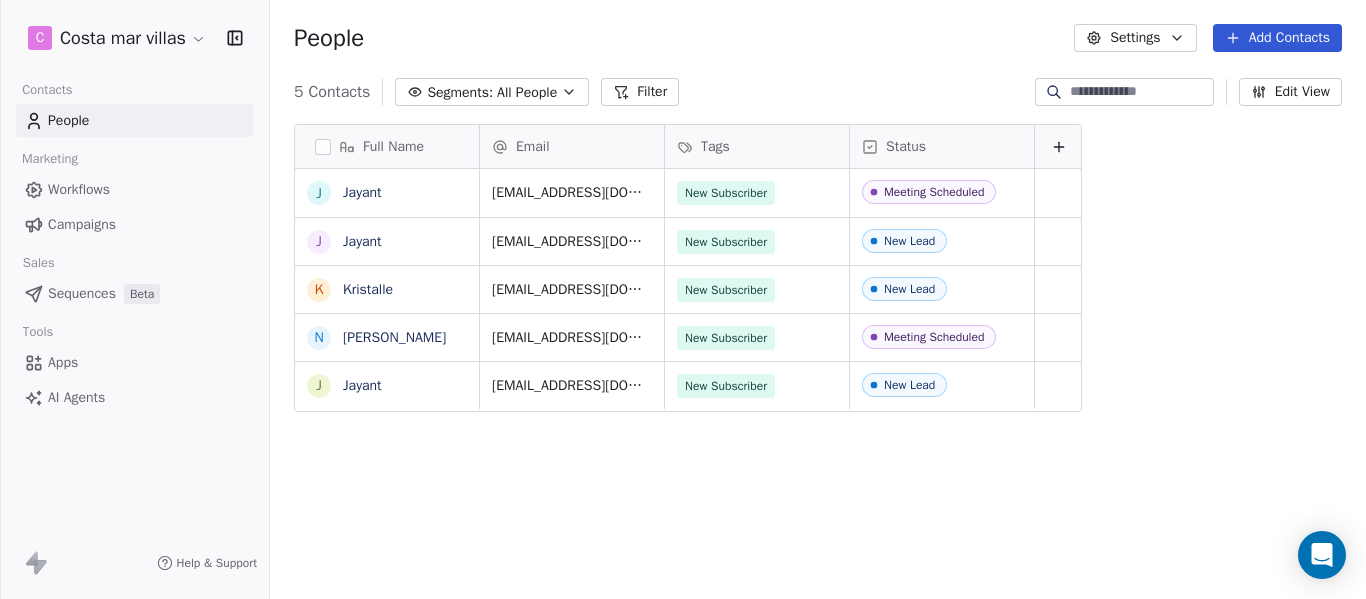 scroll, scrollTop: 16, scrollLeft: 16, axis: both 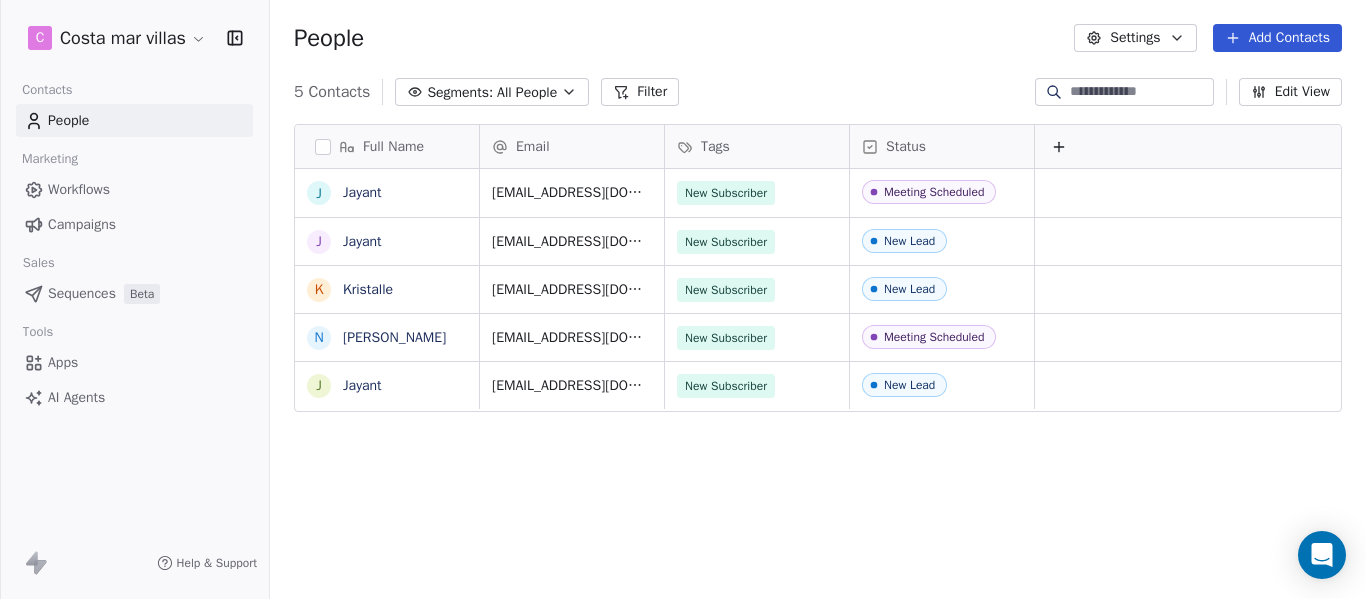 click on "Add Contacts" at bounding box center (1277, 38) 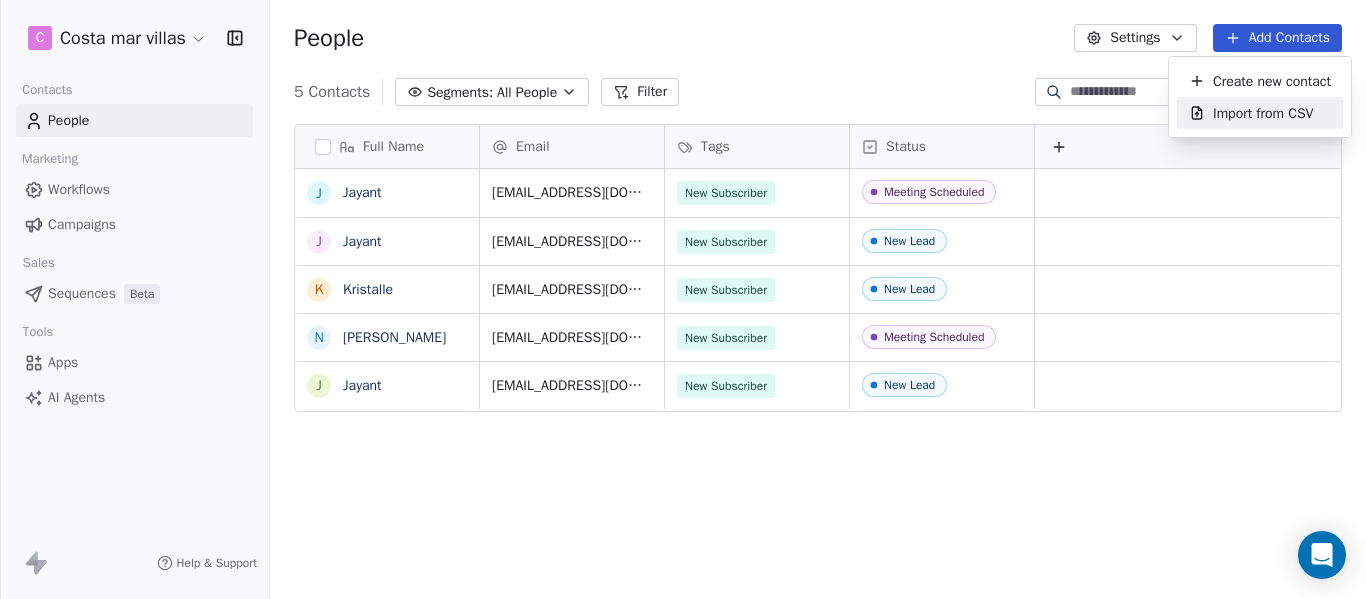 click on "Import from CSV" at bounding box center [1263, 113] 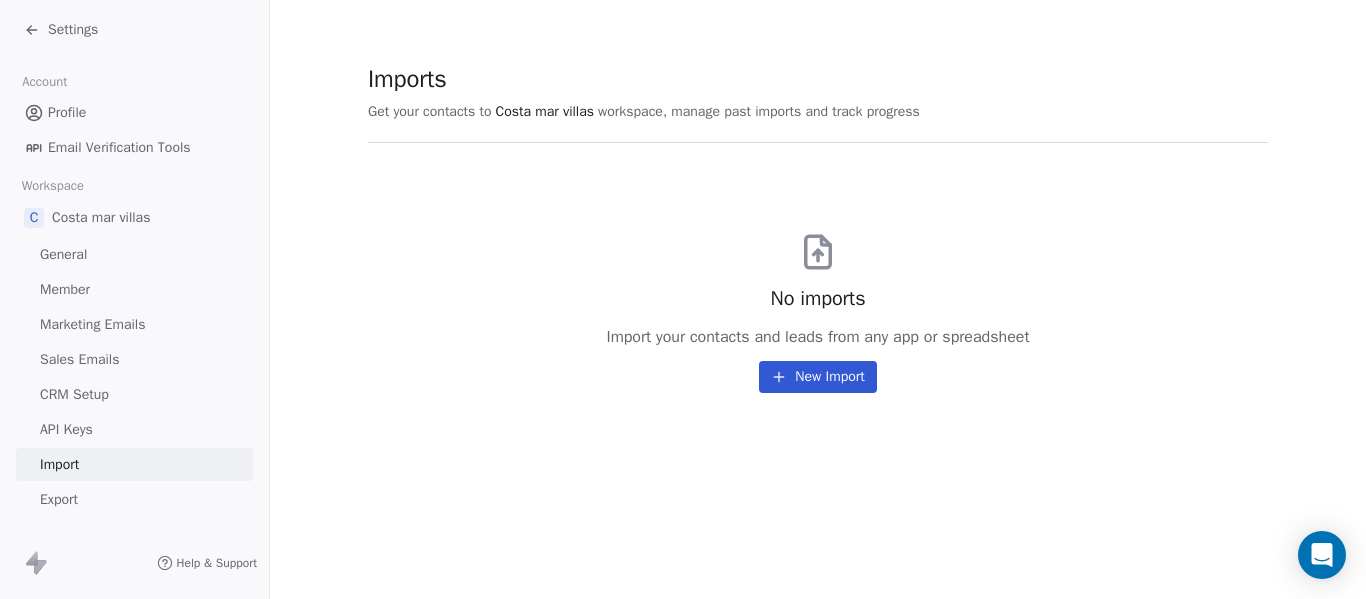click on "New Import" at bounding box center (817, 377) 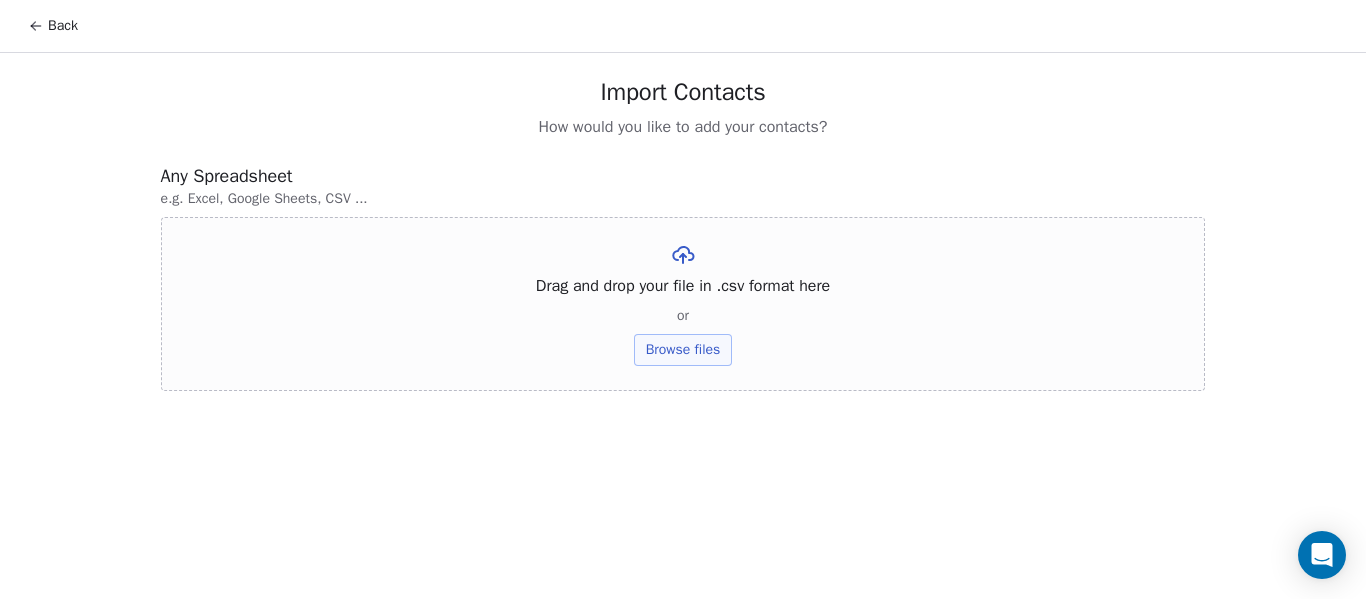 click on "Browse files" at bounding box center (683, 350) 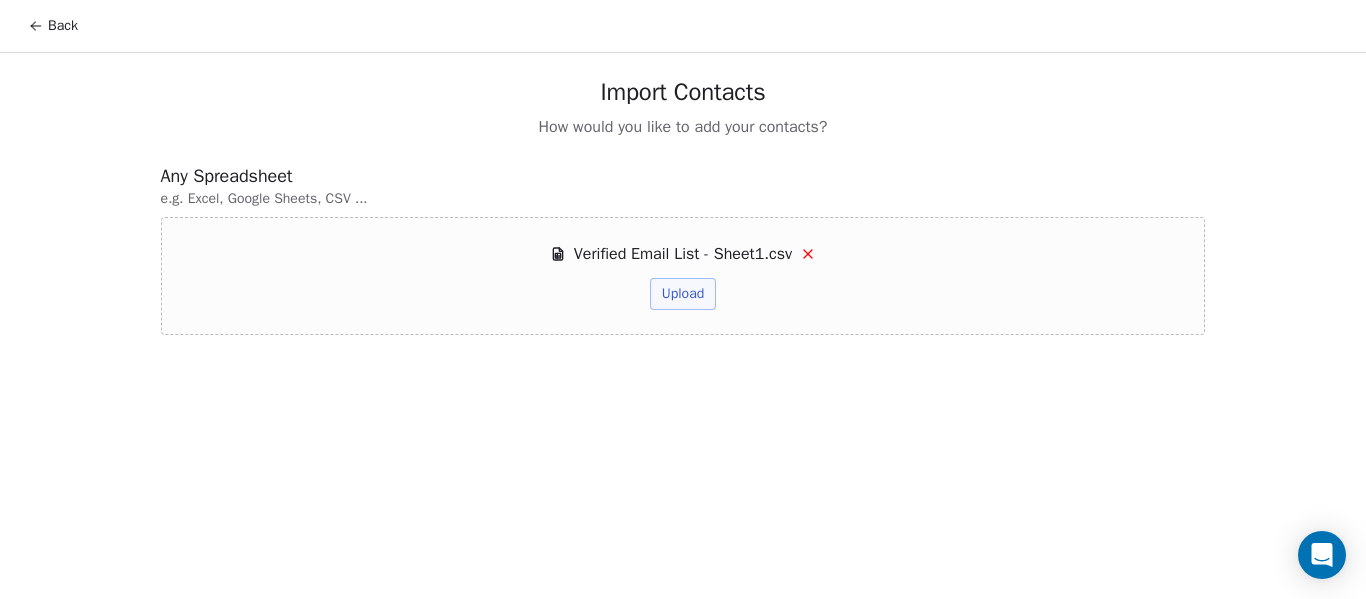 click on "Upload" at bounding box center (683, 294) 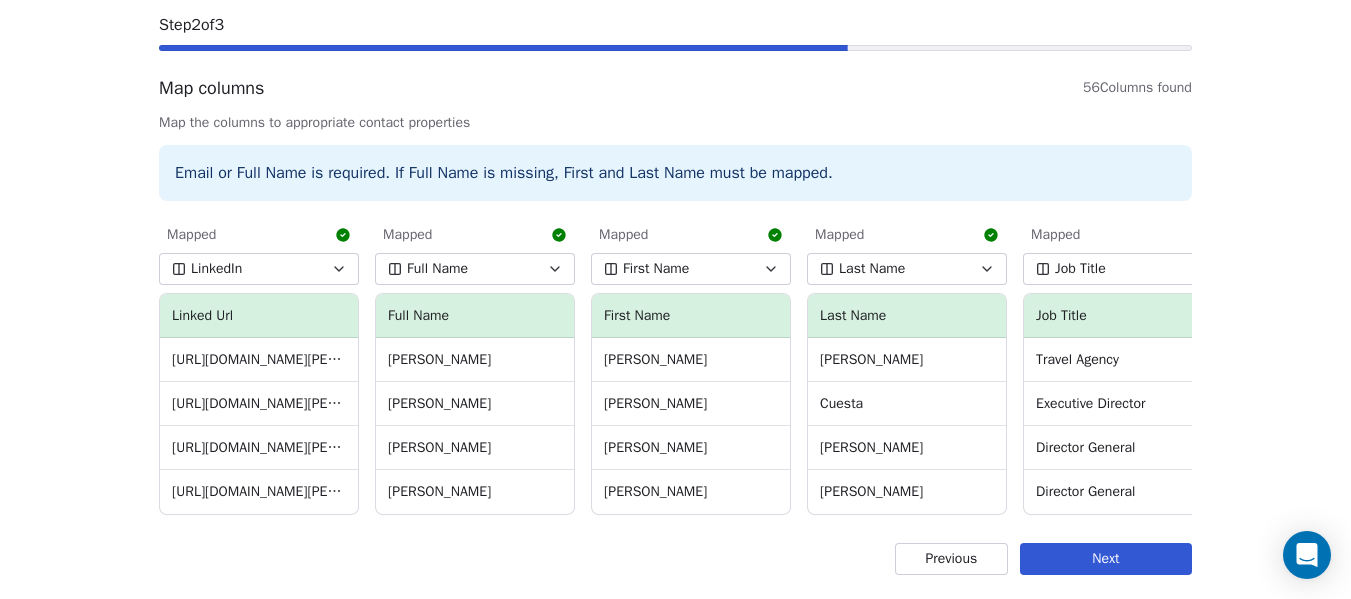 scroll, scrollTop: 133, scrollLeft: 0, axis: vertical 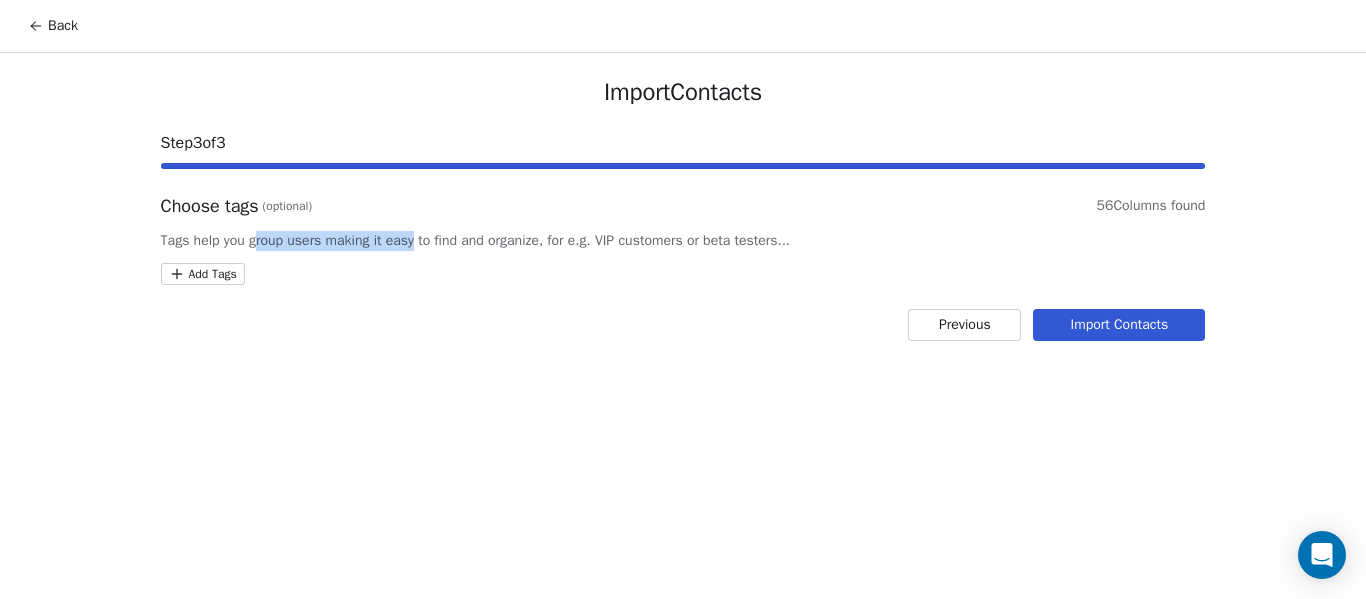 drag, startPoint x: 422, startPoint y: 244, endPoint x: 257, endPoint y: 250, distance: 165.10905 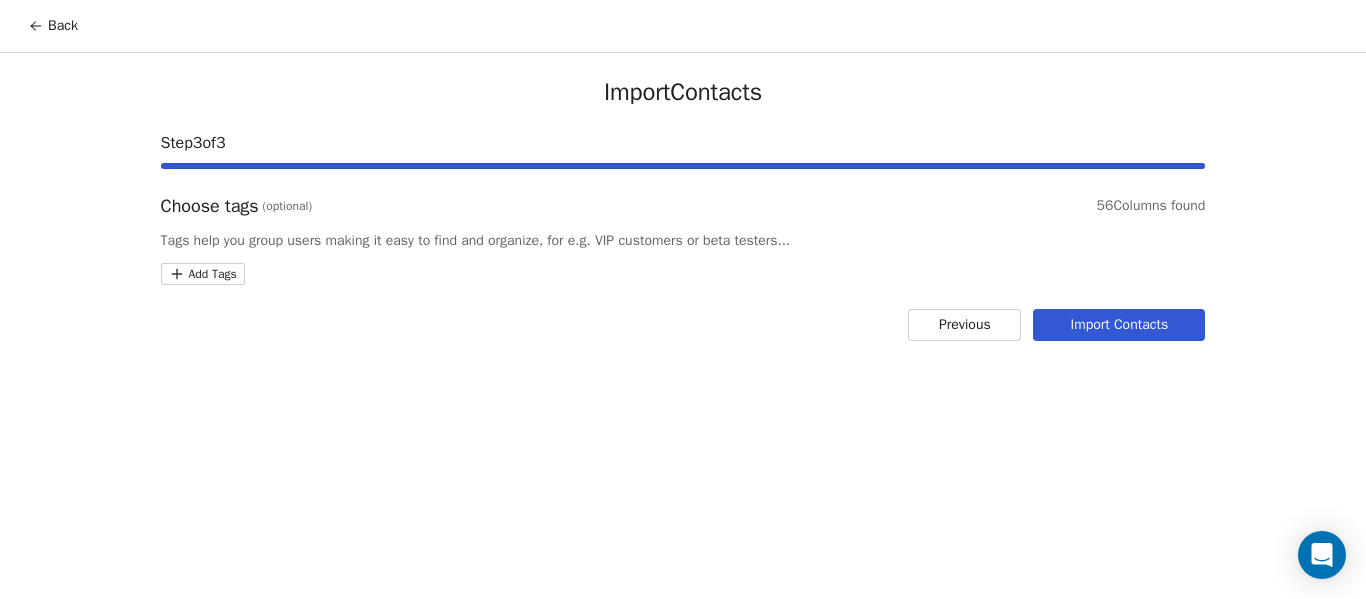 drag, startPoint x: 495, startPoint y: 238, endPoint x: 339, endPoint y: 240, distance: 156.01282 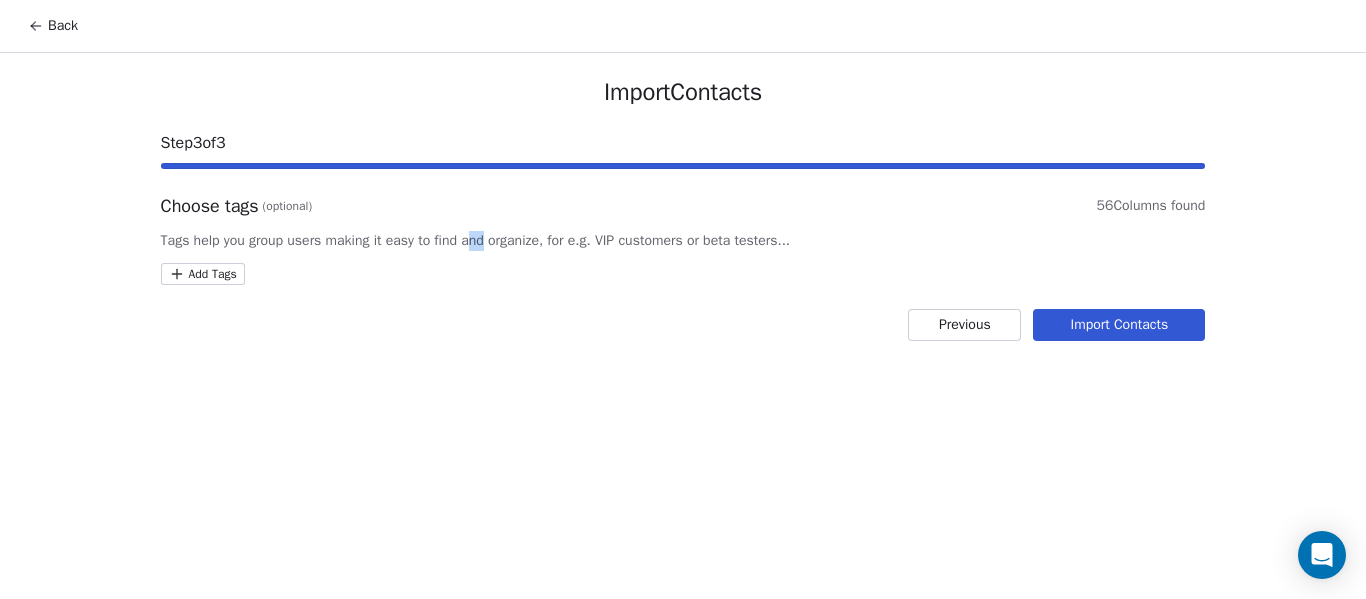 click on "Back Import  Contacts Step  3  of  3 Choose tags (optional) 56  Columns found Tags help you group users making it easy to find and organize, for e.g. VIP customers or beta testers...  Add Tags Previous Import Contacts" at bounding box center [683, 299] 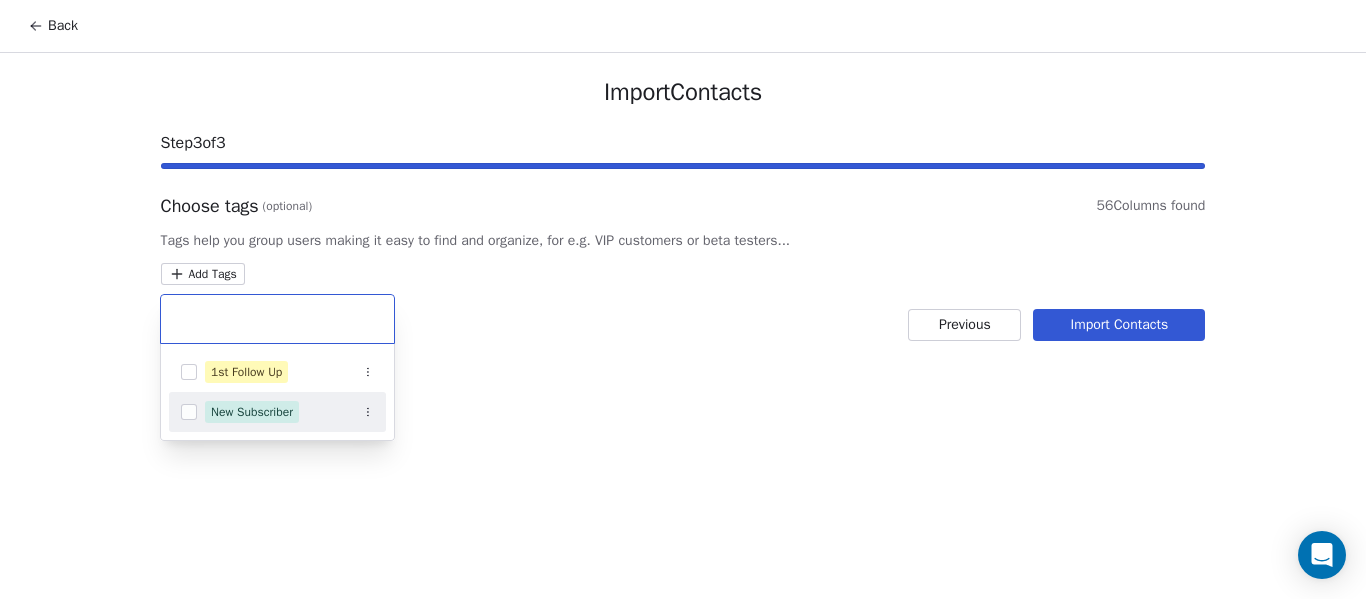 click on "New Subscriber" at bounding box center [252, 412] 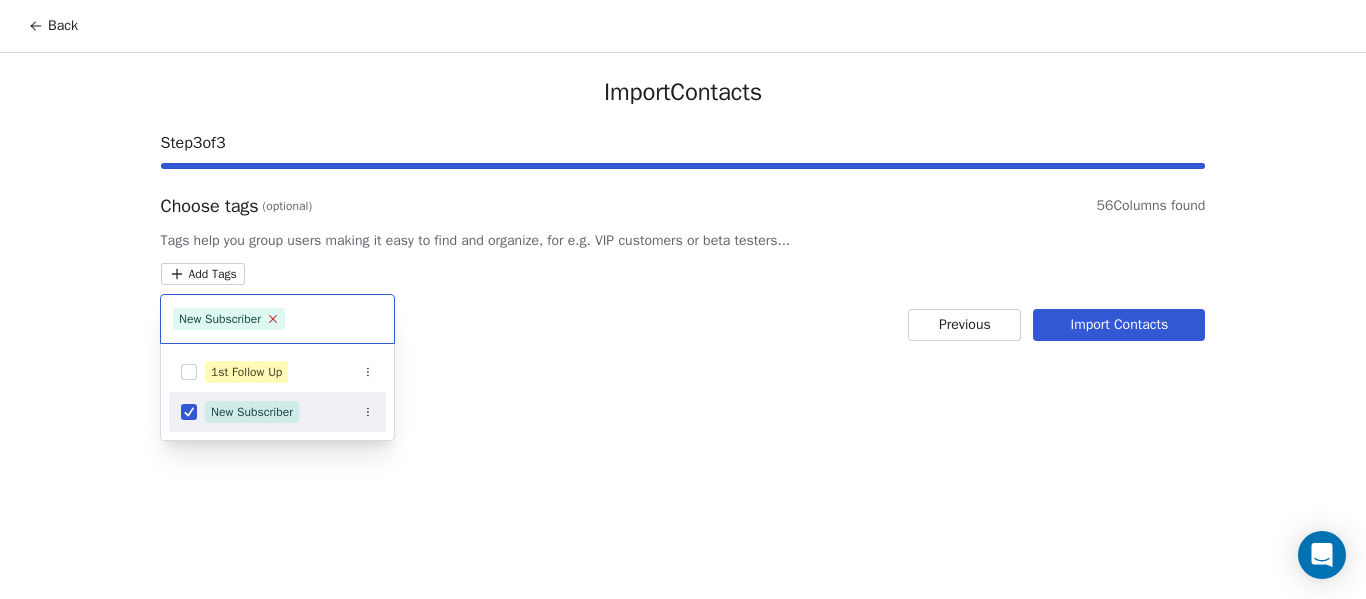 click 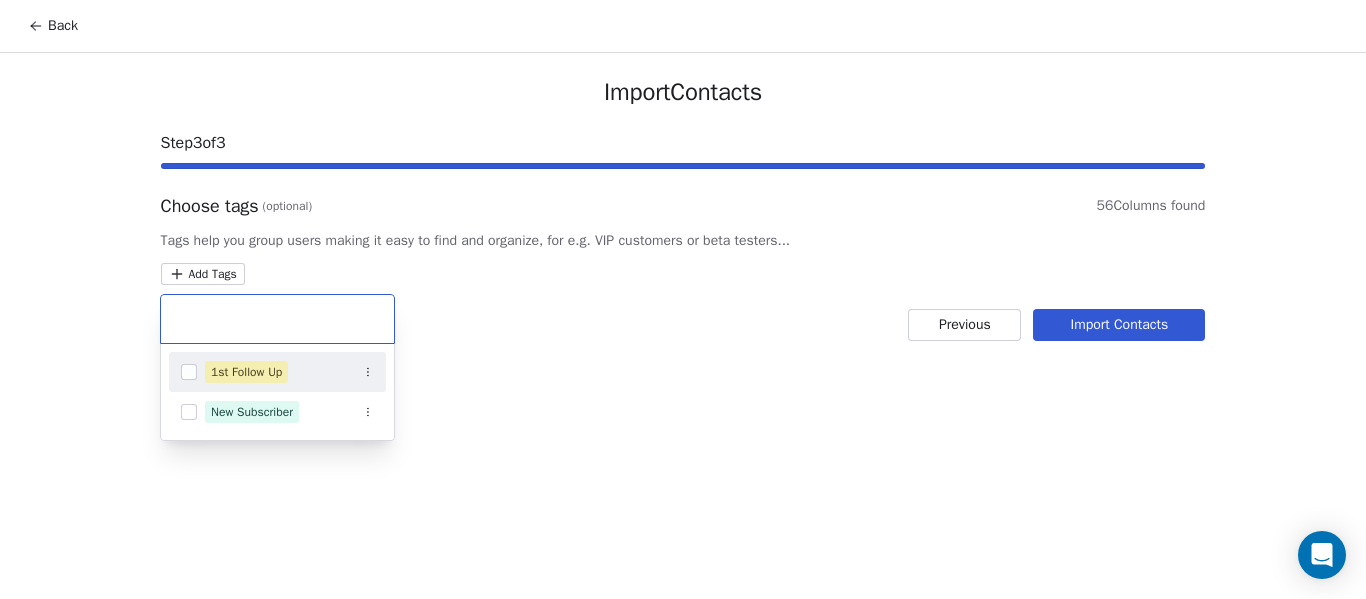 click on "Back Import  Contacts Step  3  of  3 Choose tags (optional) 56  Columns found Tags help you group users making it easy to find and organize, for e.g. VIP customers or beta testers...  Add Tags Previous Import Contacts
1st Follow Up New Subscriber" at bounding box center [683, 299] 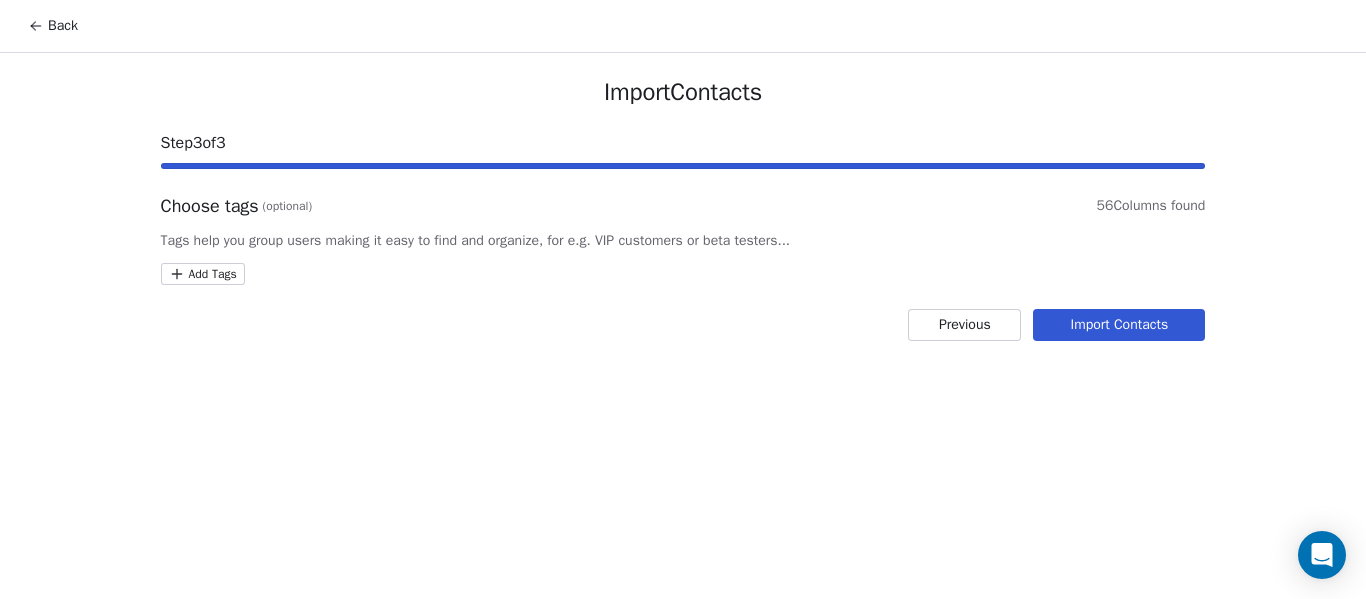 click on "Back Import  Contacts Step  3  of  3 Choose tags (optional) 56  Columns found Tags help you group users making it easy to find and organize, for e.g. VIP customers or beta testers...  Add Tags Previous Import Contacts" at bounding box center (683, 299) 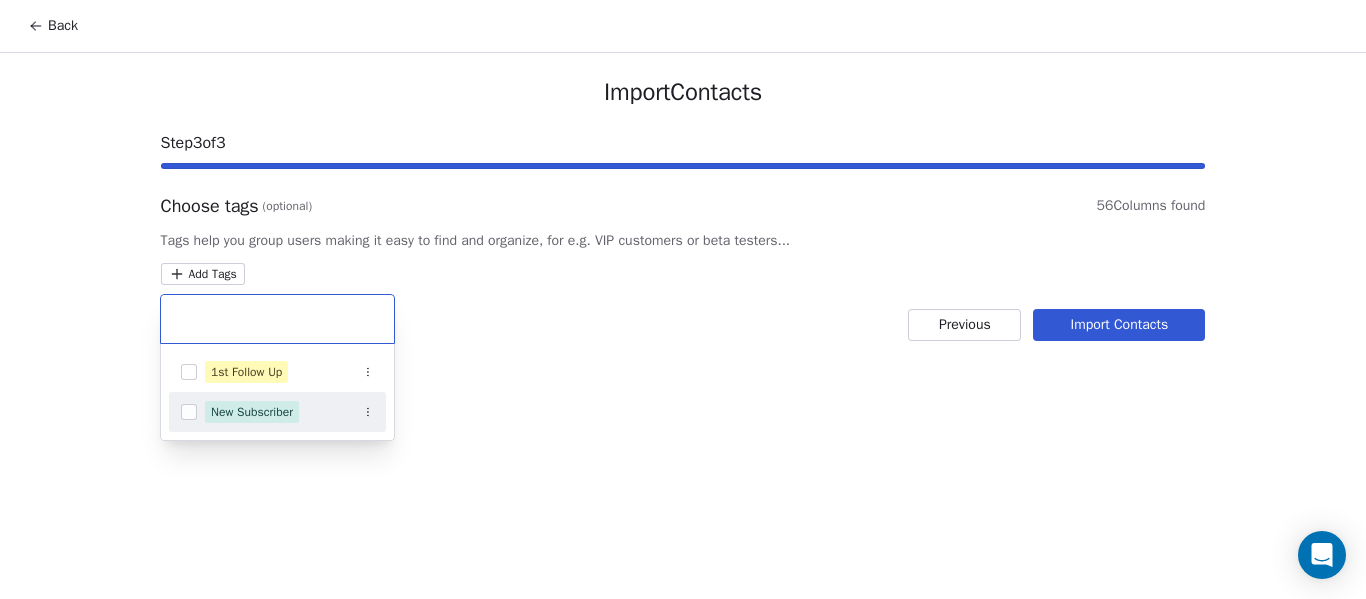 click on "New Subscriber" at bounding box center (252, 412) 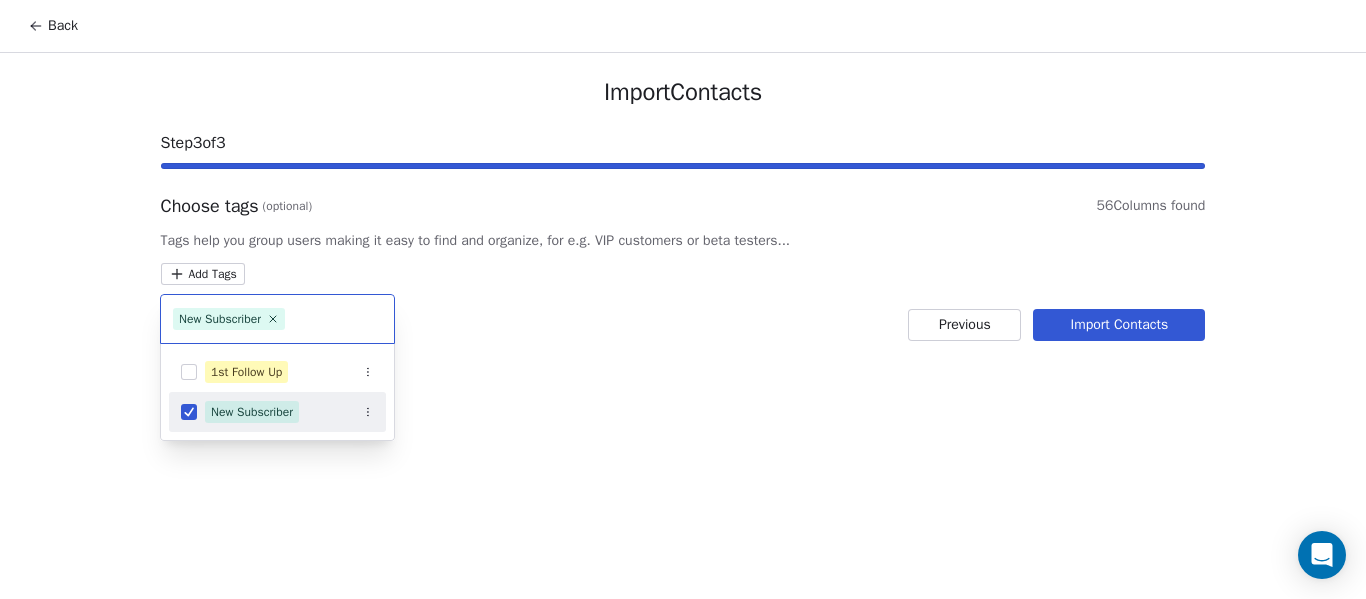 click on "Back Import  Contacts Step  3  of  3 Choose tags (optional) 56  Columns found Tags help you group users making it easy to find and organize, for e.g. VIP customers or beta testers...  Add Tags Previous Import Contacts
New Subscriber 1st Follow Up New Subscriber" at bounding box center (683, 299) 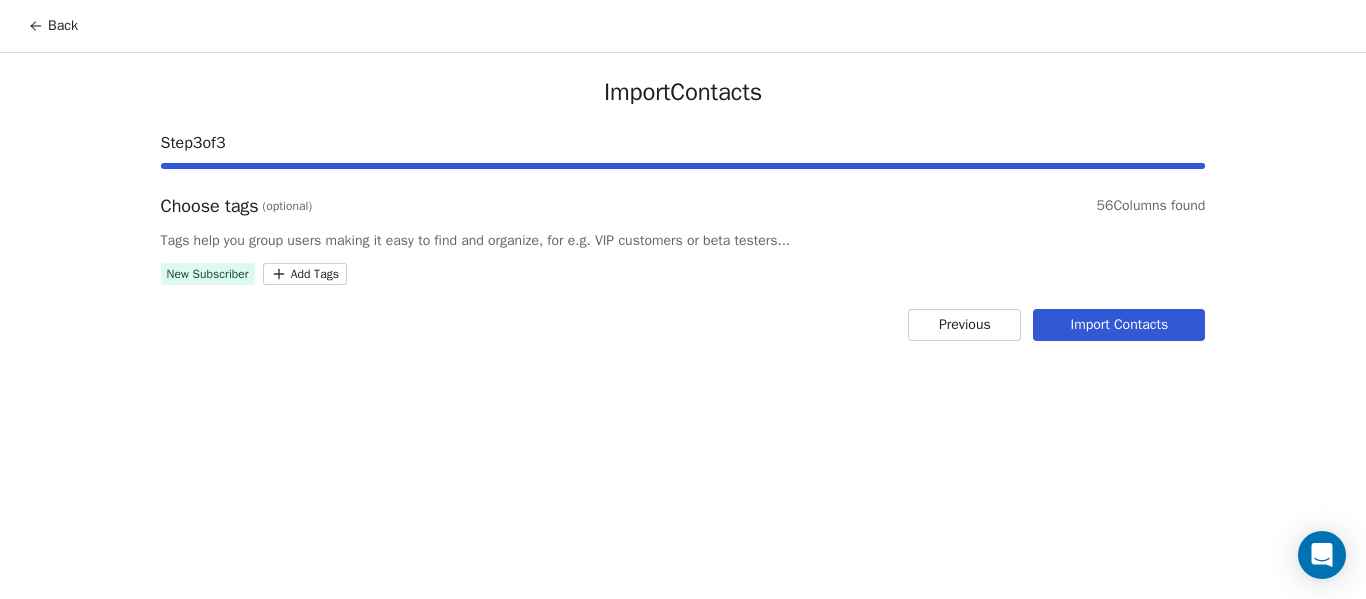 click on "Import Contacts" at bounding box center (1119, 325) 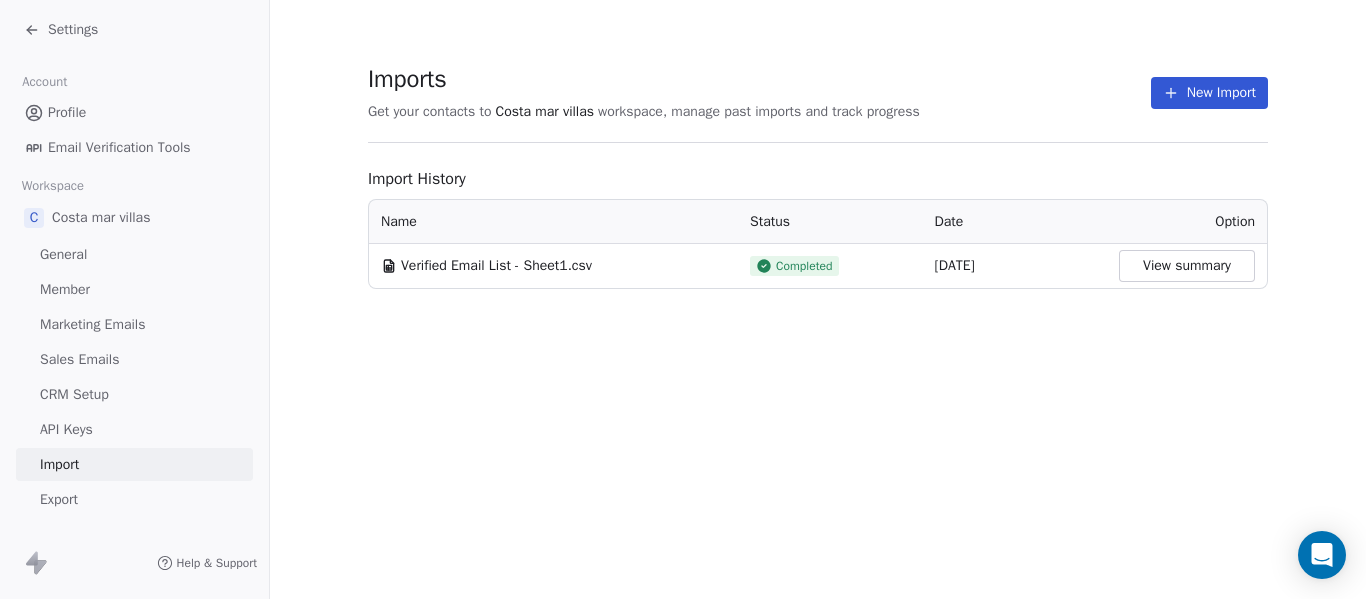 click on "View summary" at bounding box center (1187, 266) 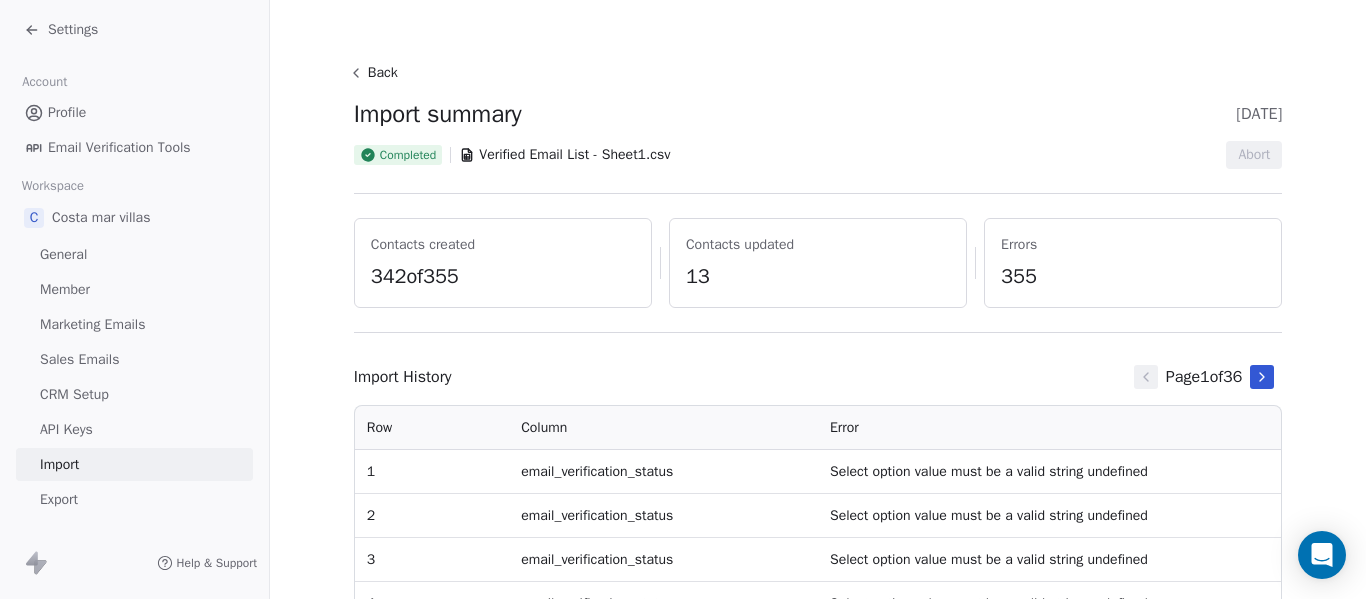scroll, scrollTop: 0, scrollLeft: 0, axis: both 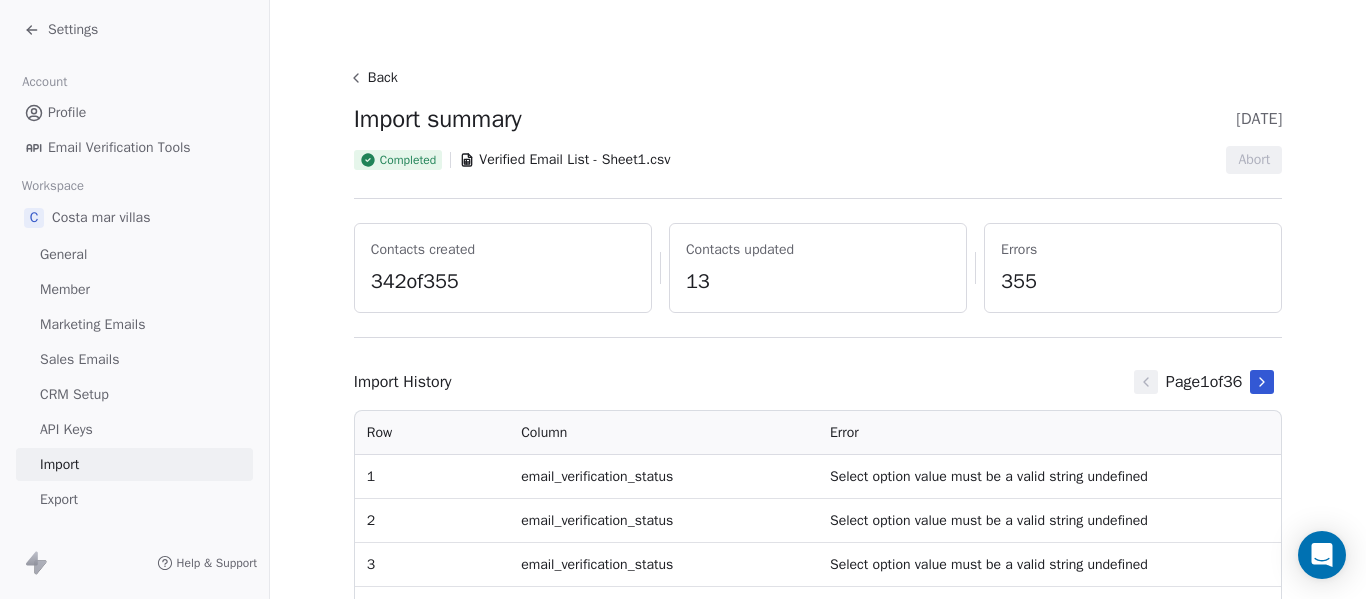 click 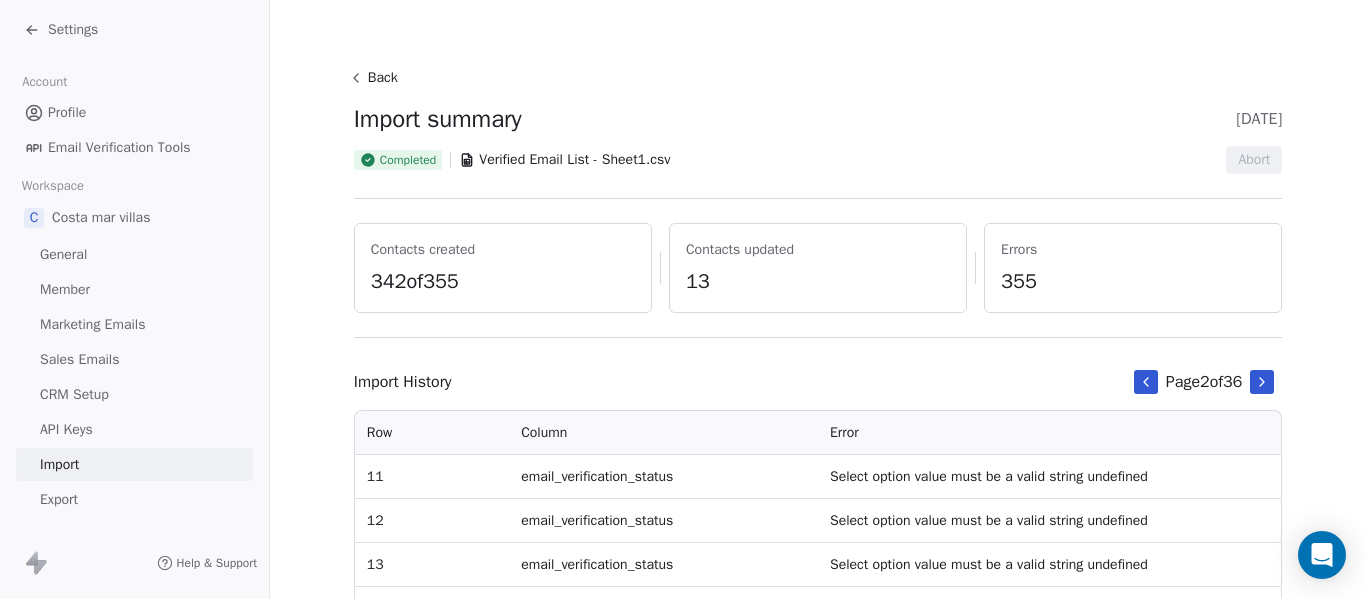 click 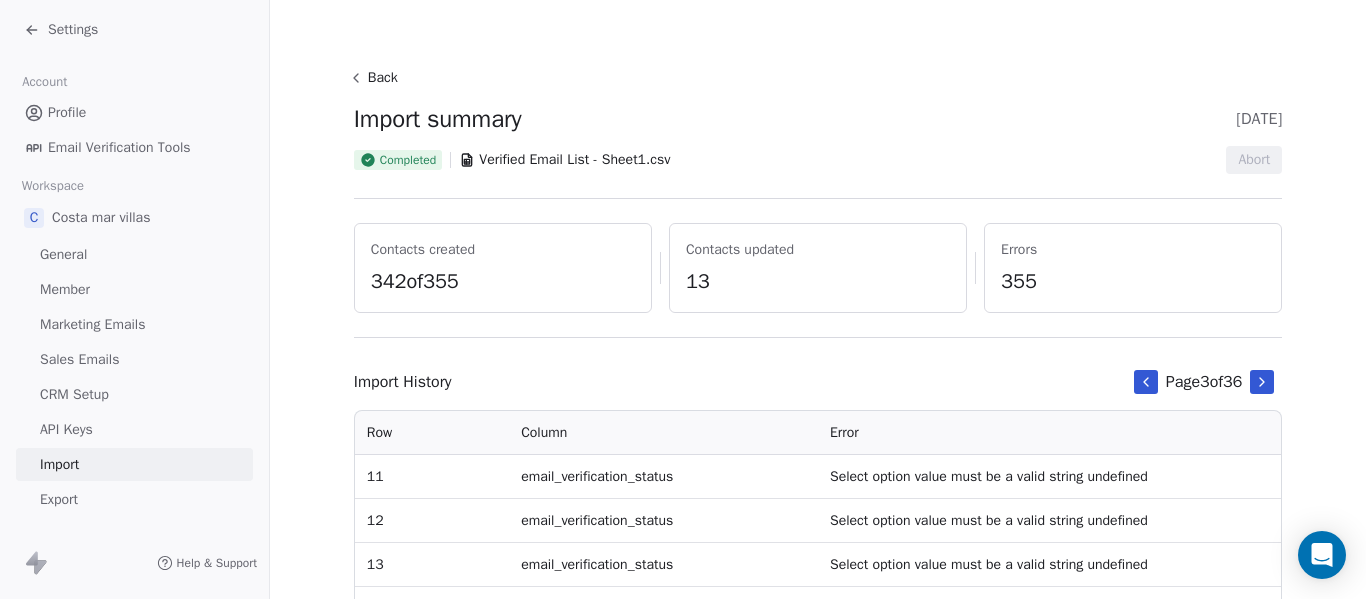 click 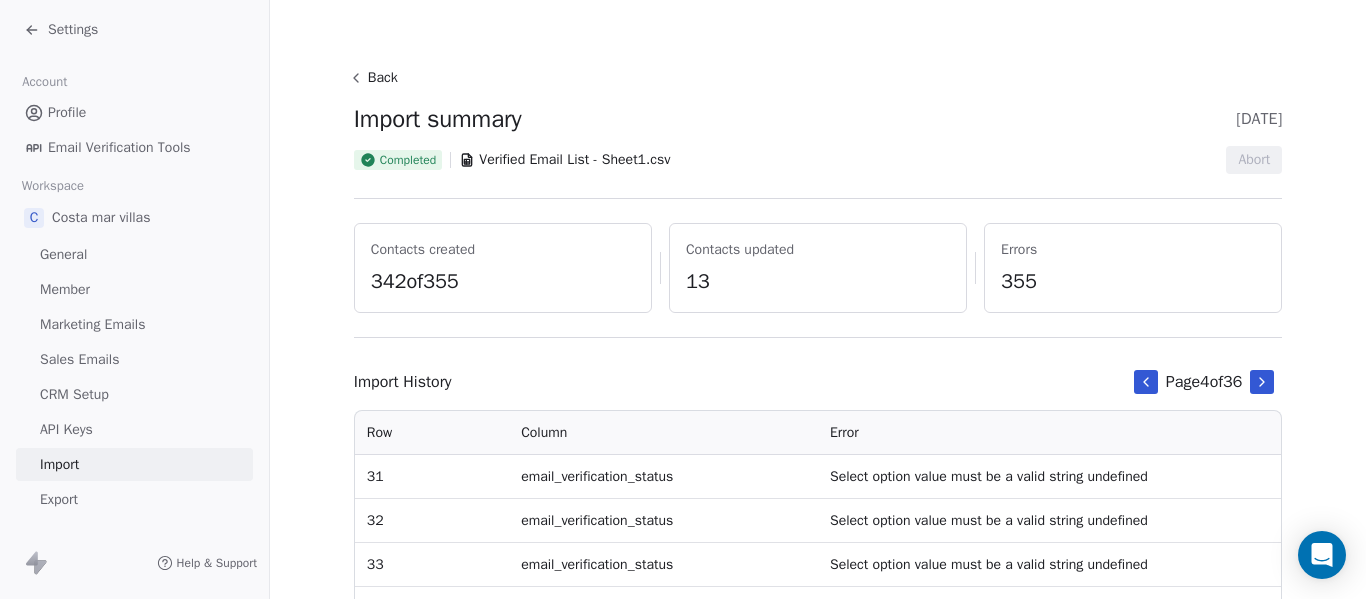 click 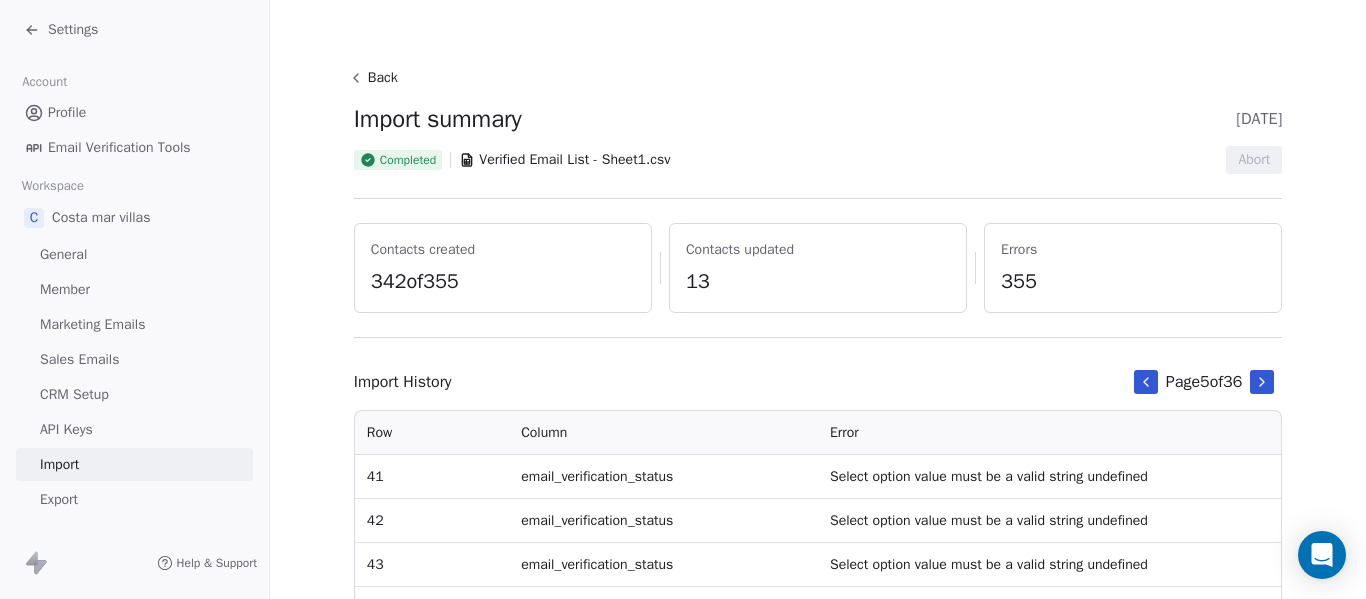 click on "Page  5  of  36" at bounding box center [1204, 382] 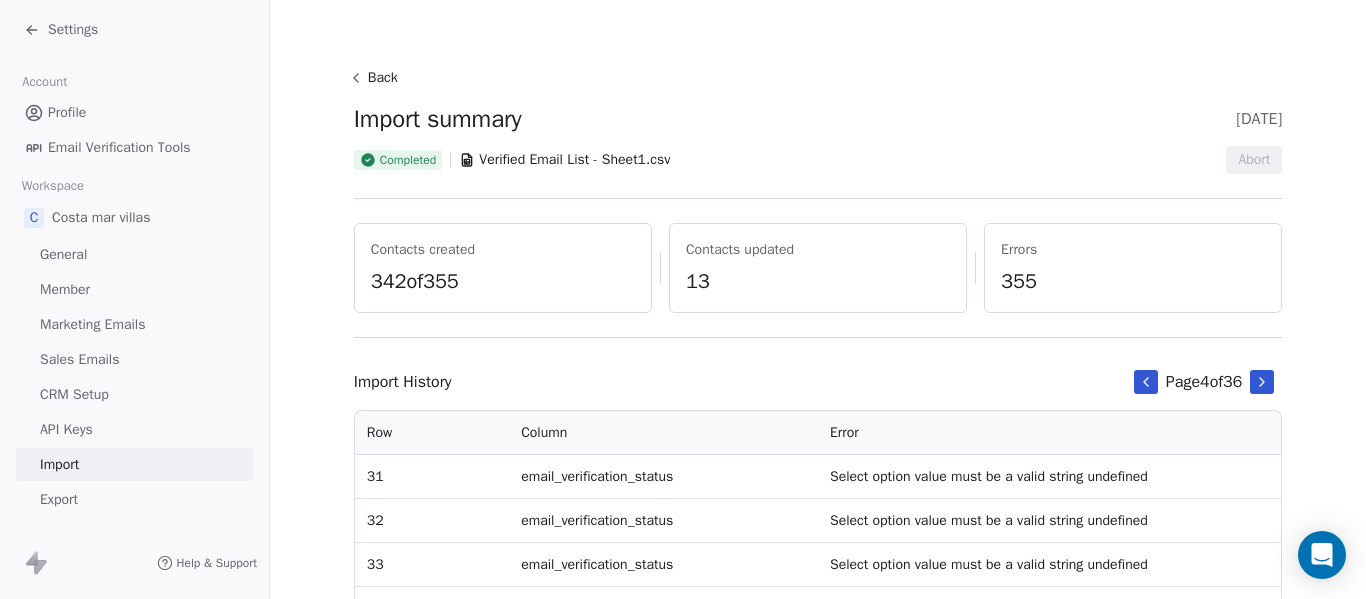 click 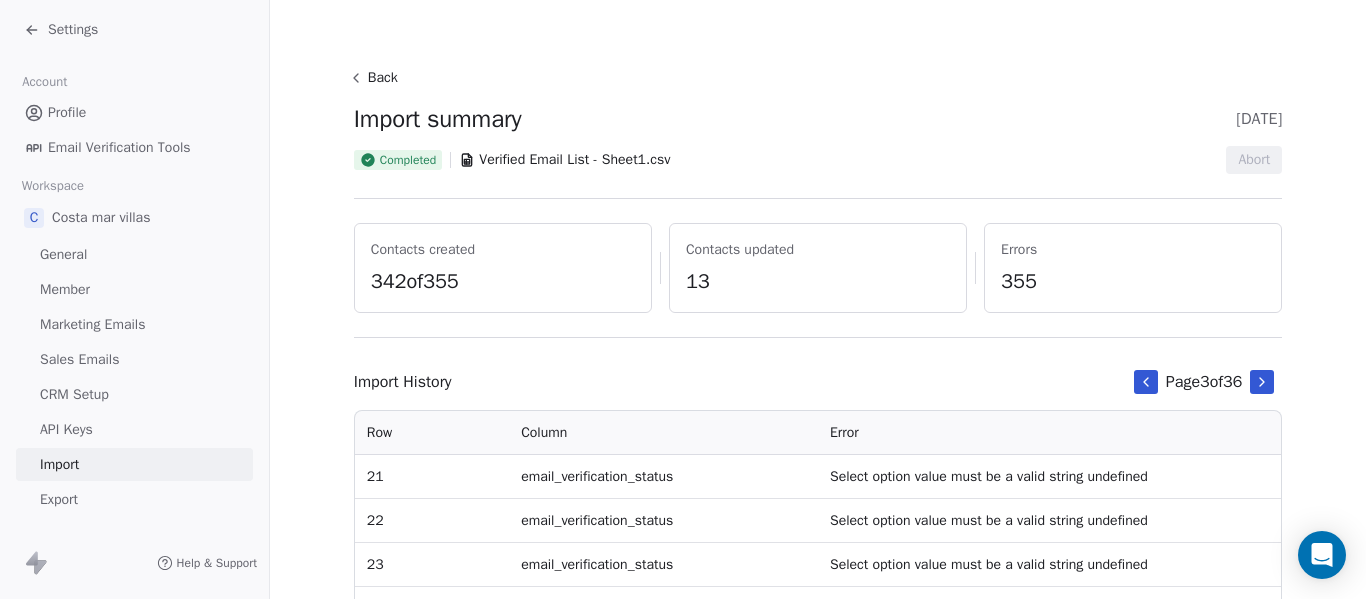 click 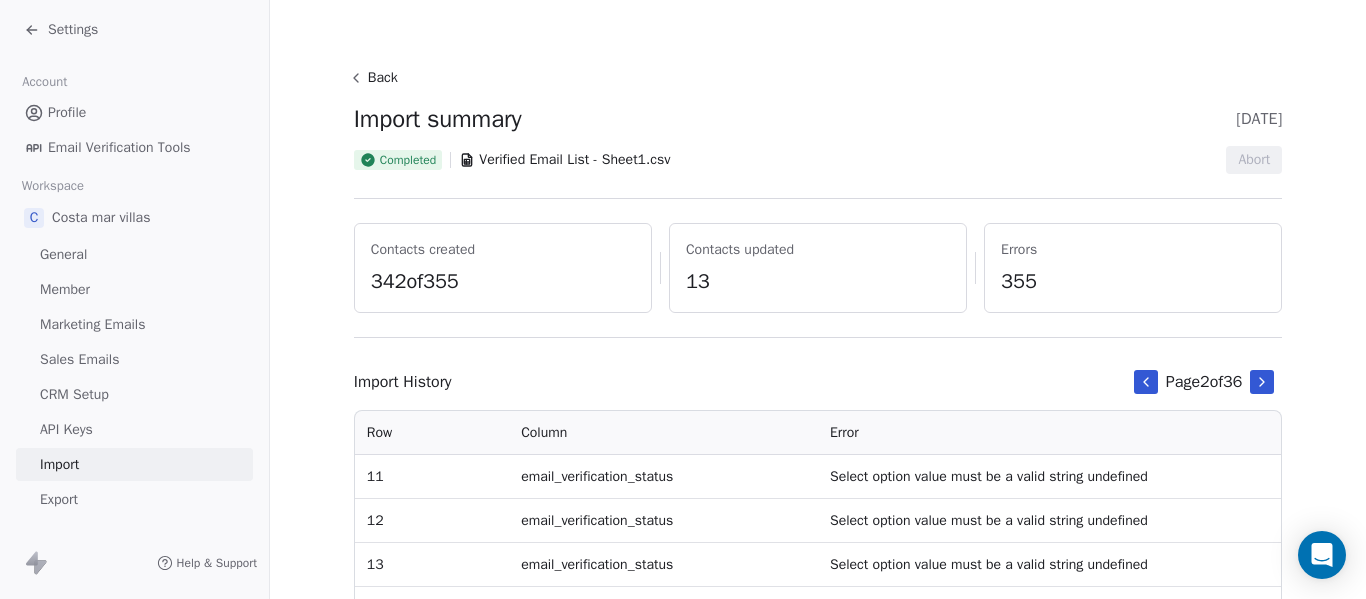 click 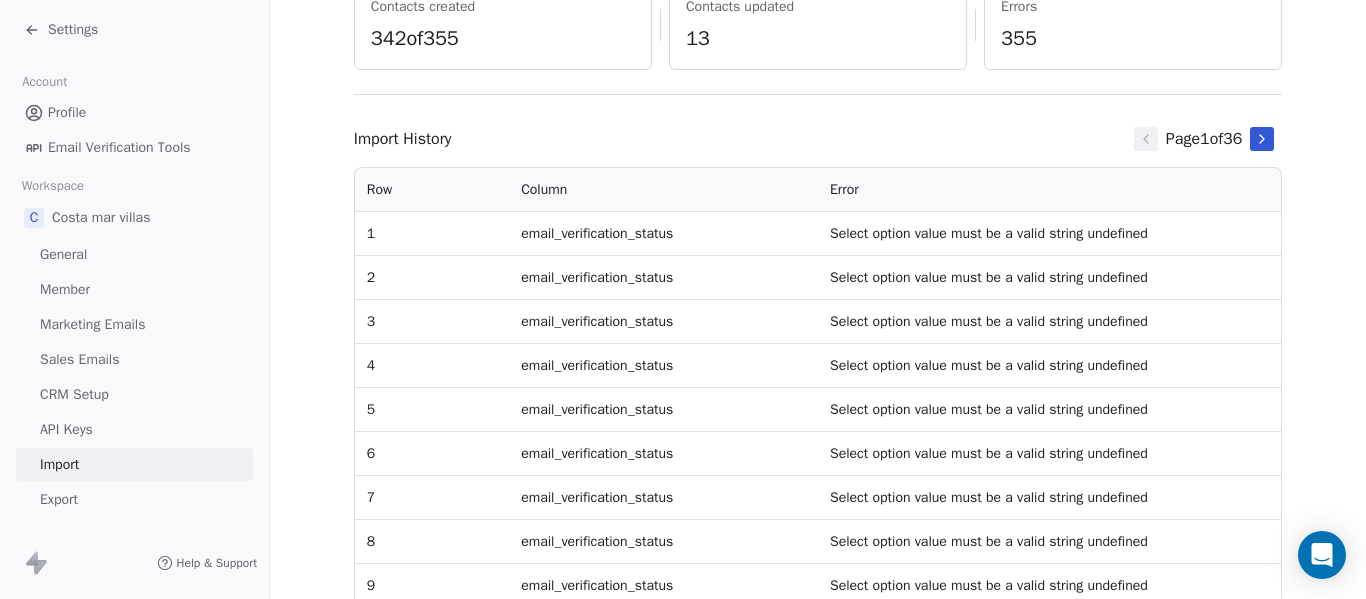 scroll, scrollTop: 0, scrollLeft: 0, axis: both 